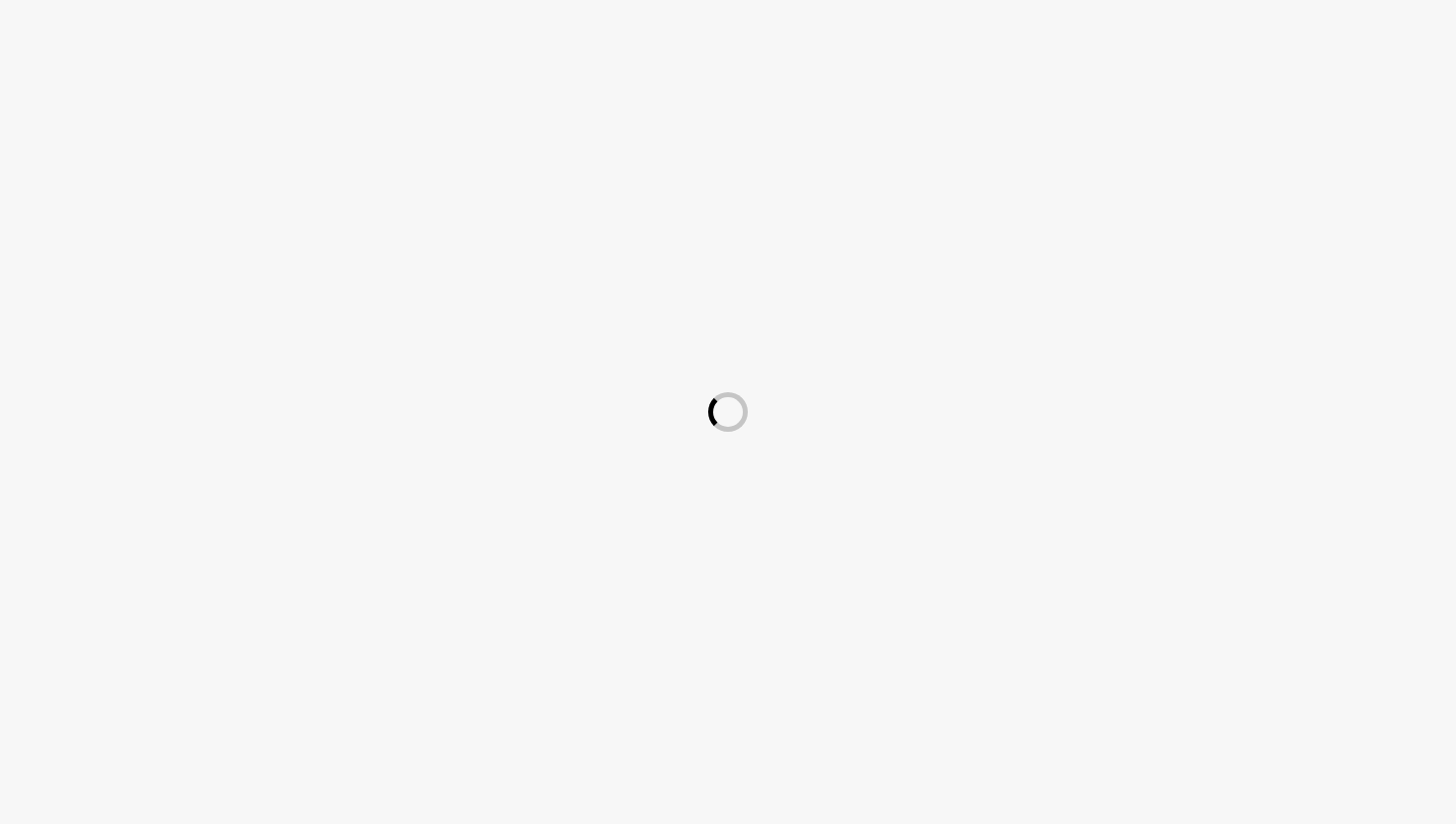 scroll, scrollTop: 0, scrollLeft: 0, axis: both 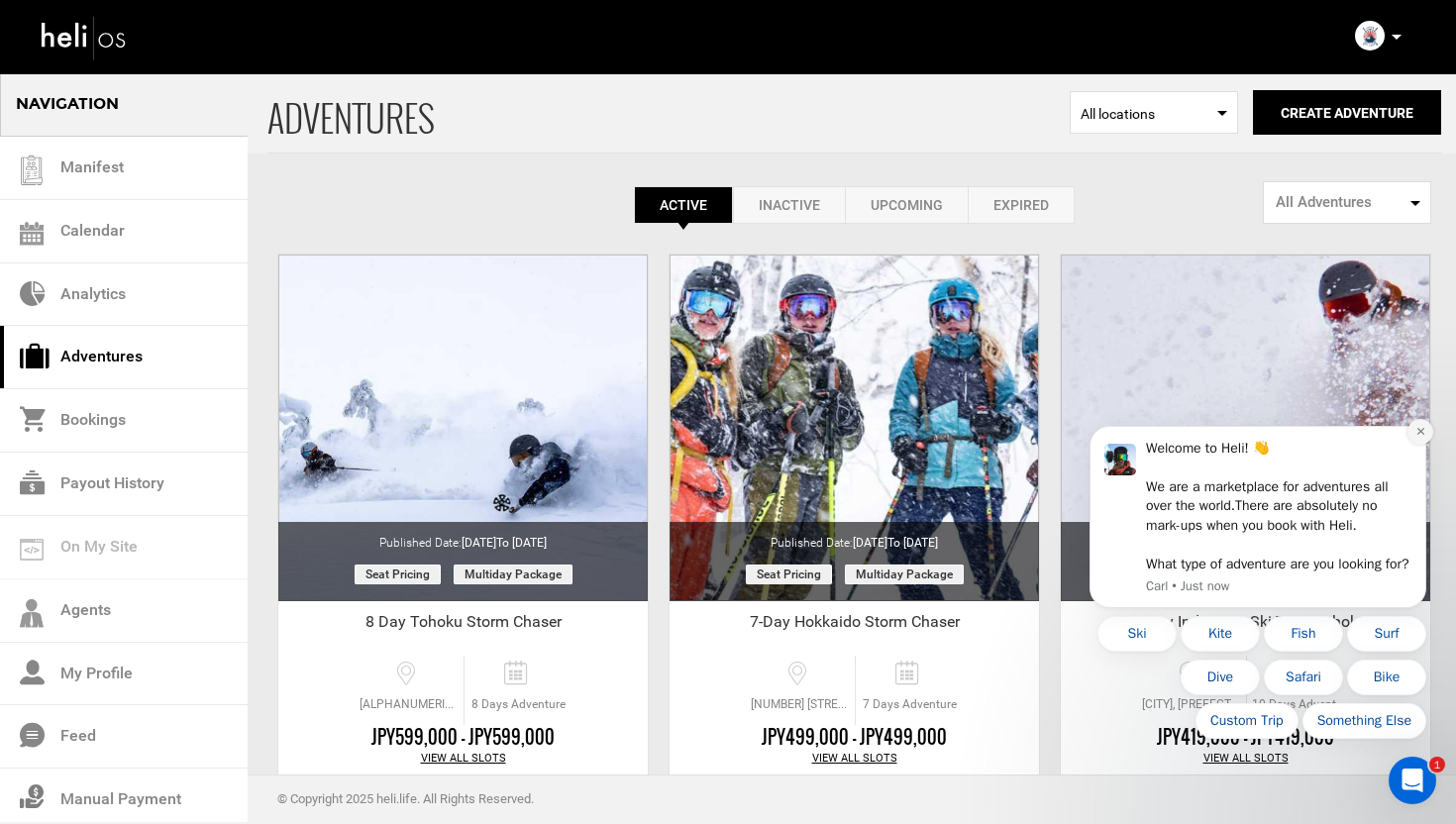 click at bounding box center (1420, 432) 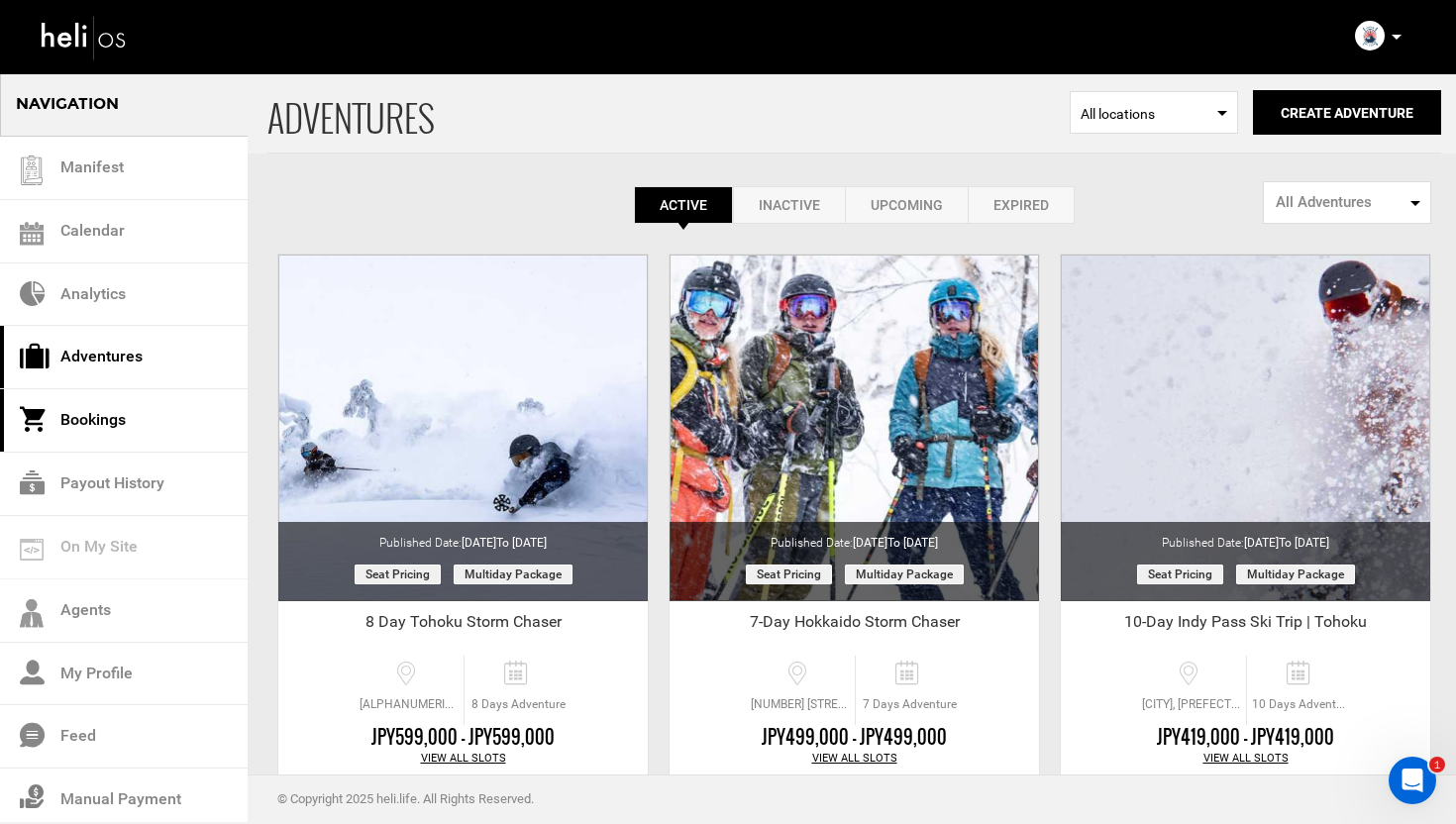 click on "Bookings" at bounding box center [124, 421] 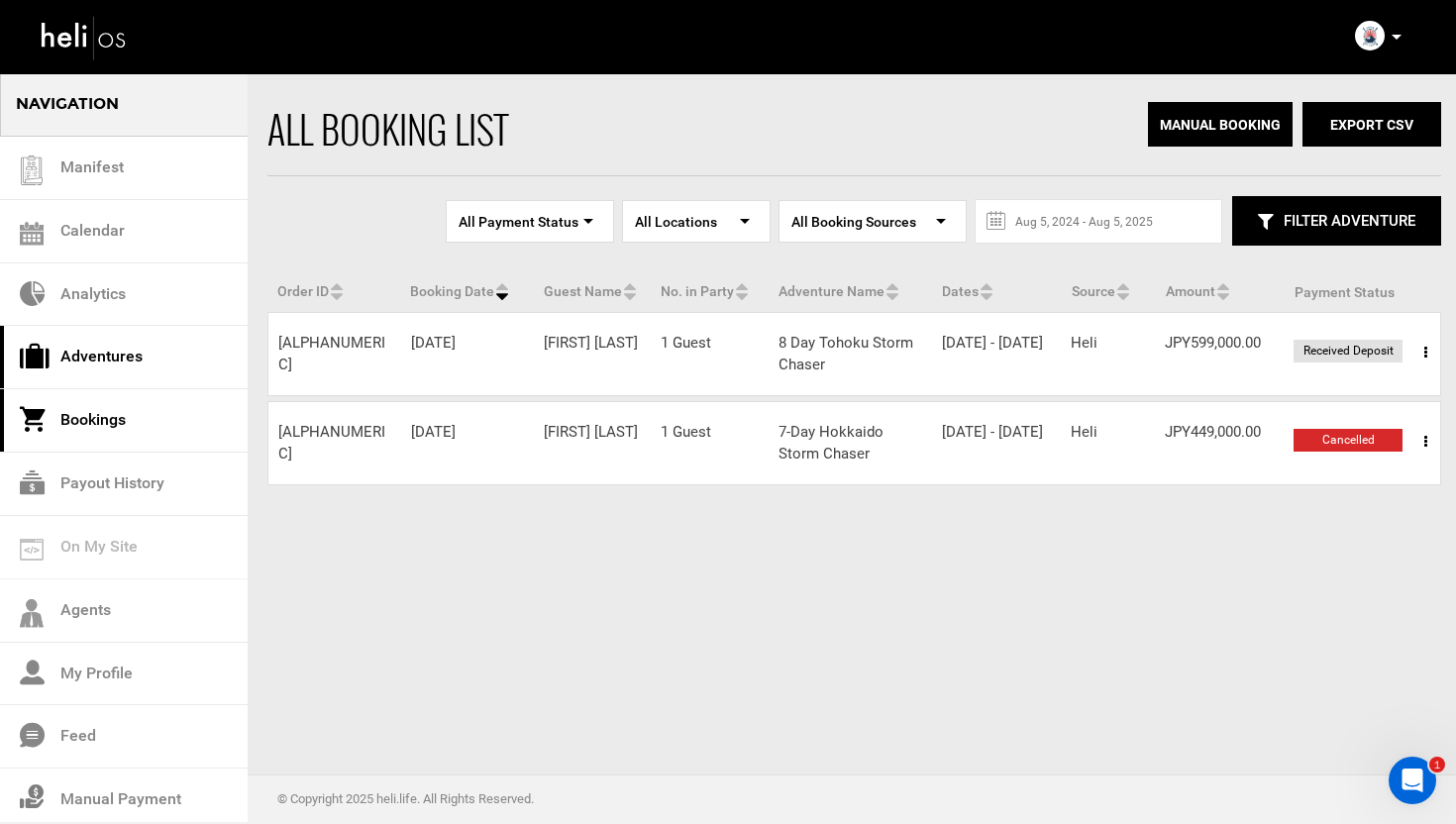 click on "Adventures" at bounding box center [124, 358] 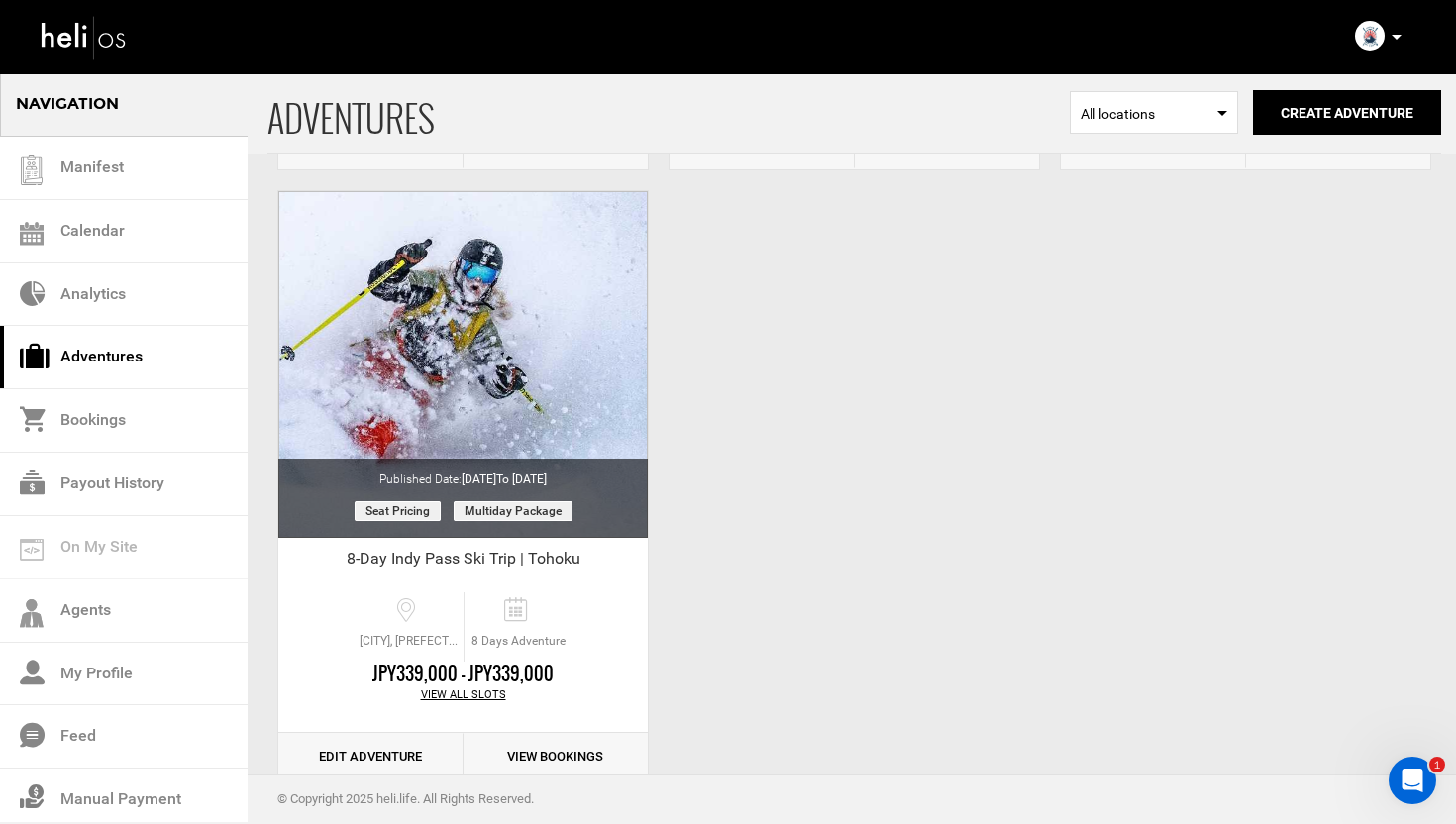scroll, scrollTop: 0, scrollLeft: 0, axis: both 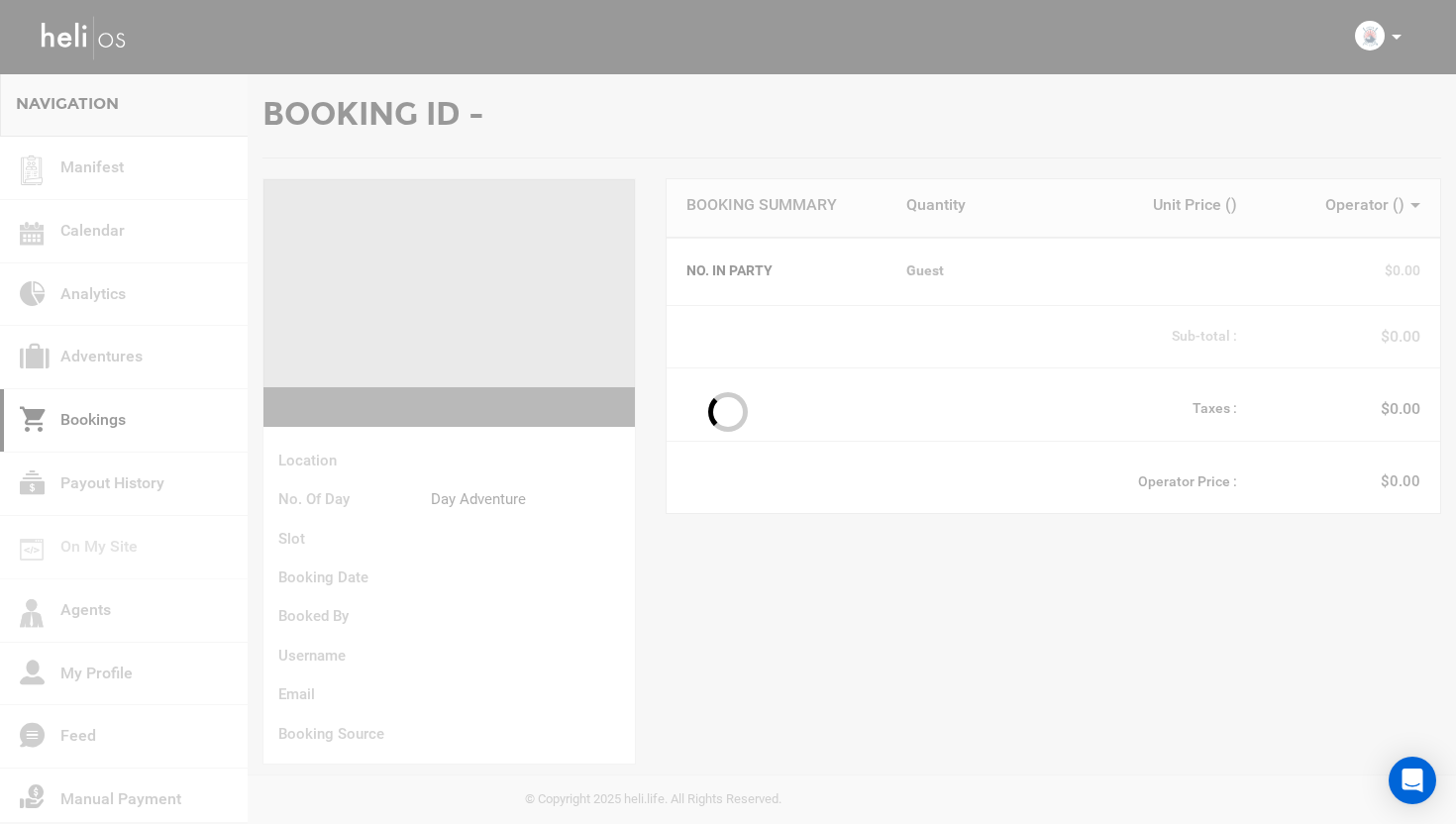 type 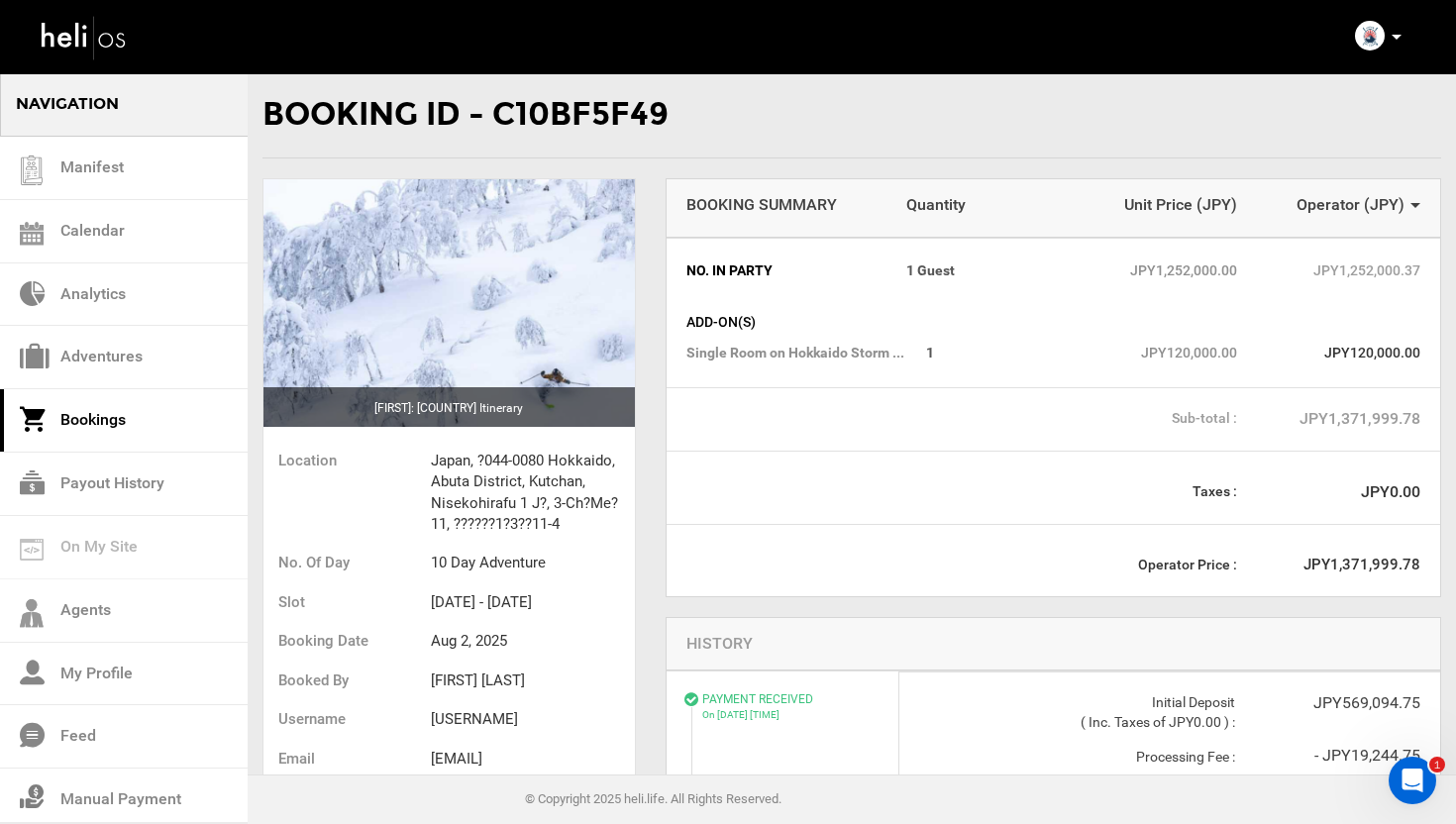 scroll, scrollTop: 0, scrollLeft: 0, axis: both 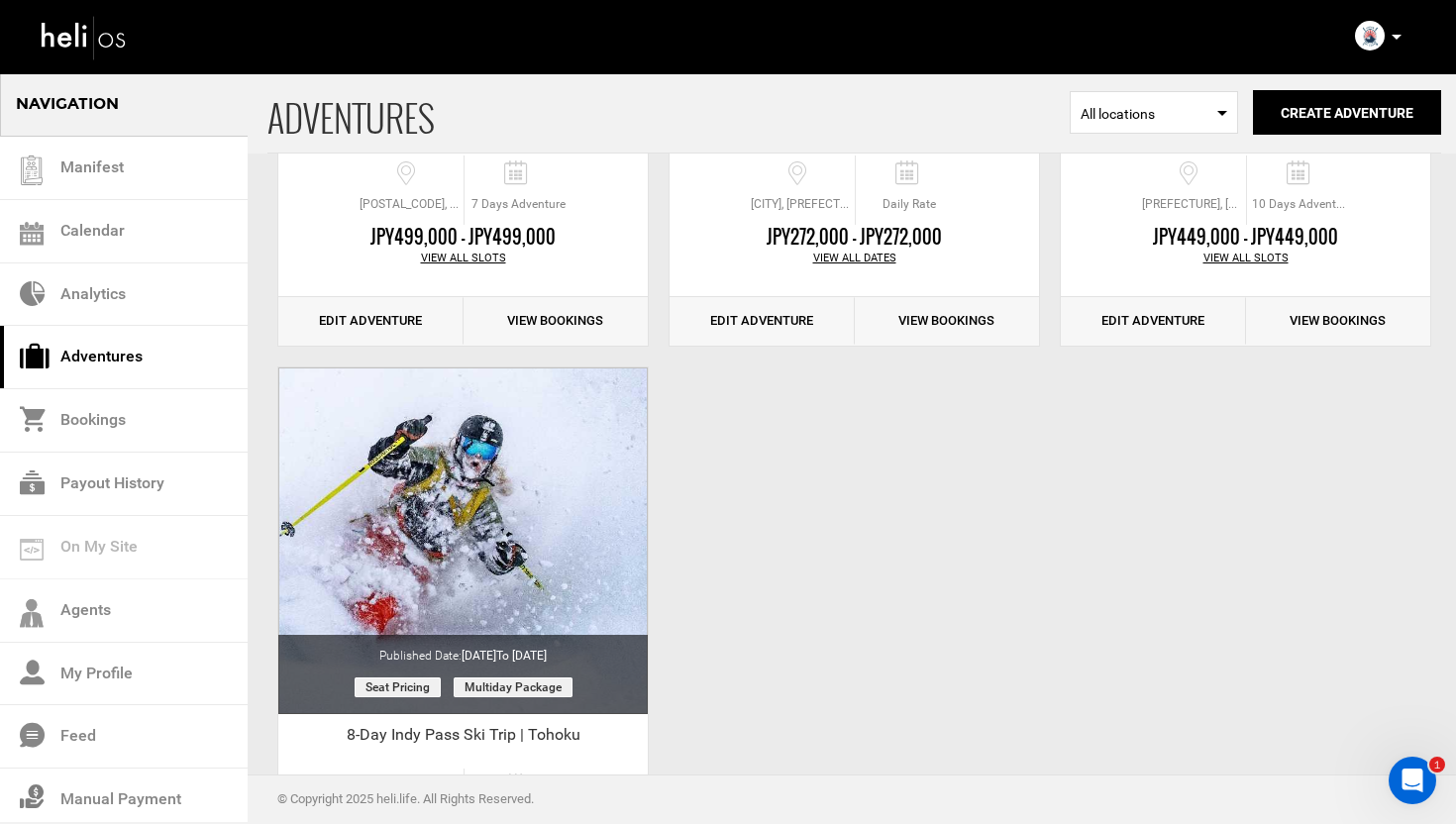 click at bounding box center [1397, 37] 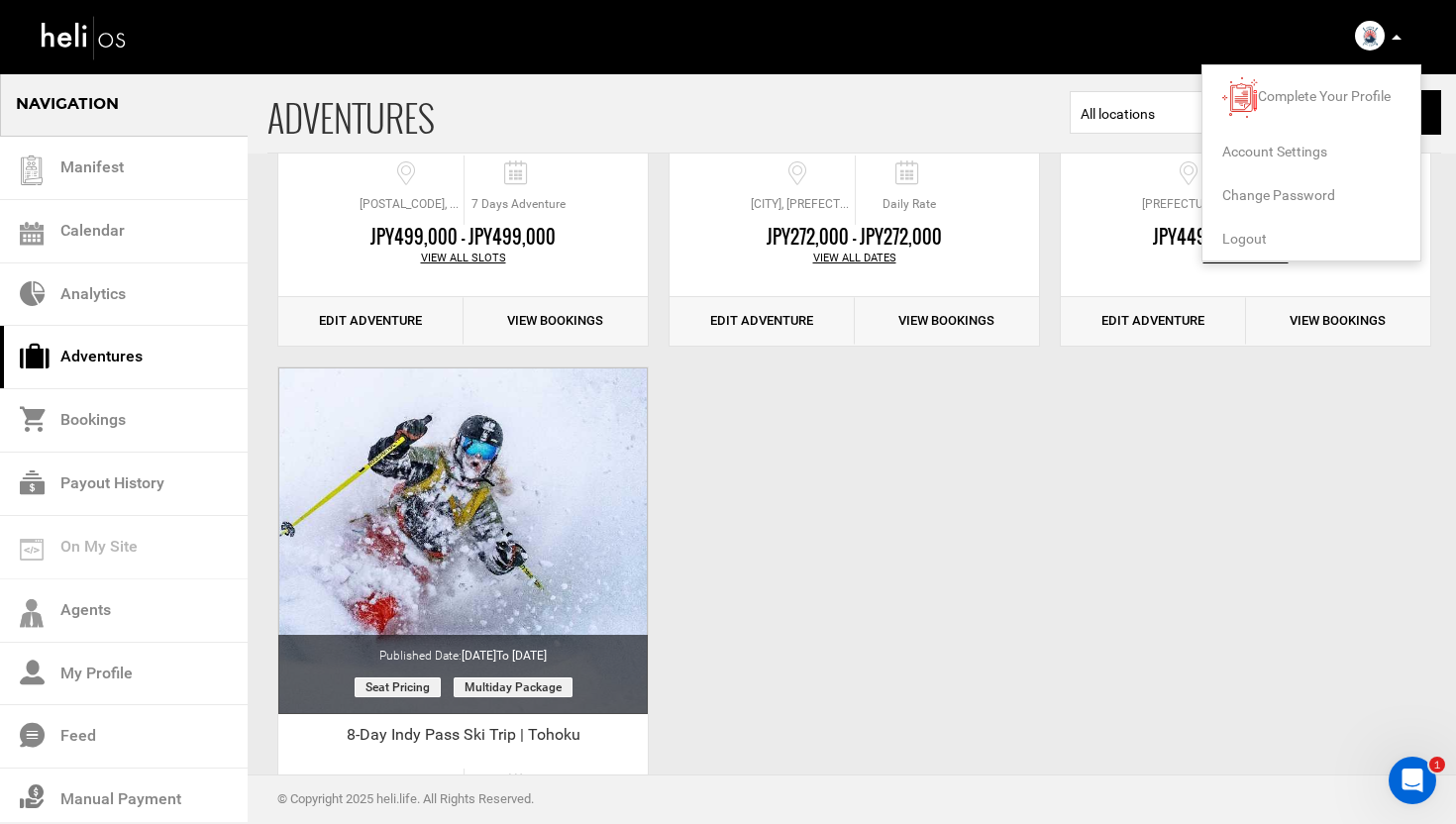 click on "Logout" at bounding box center [1244, 239] 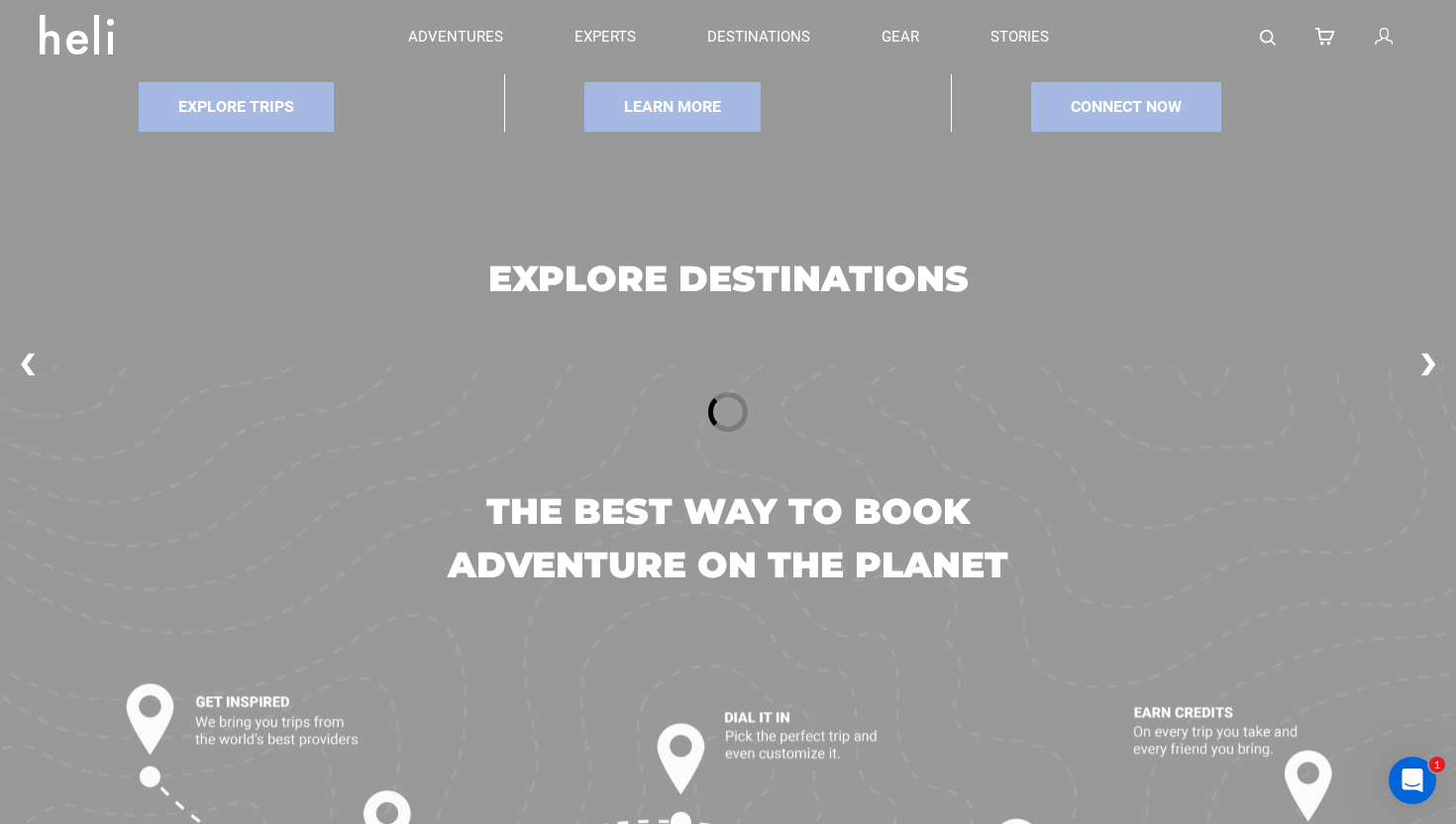 scroll, scrollTop: 0, scrollLeft: 0, axis: both 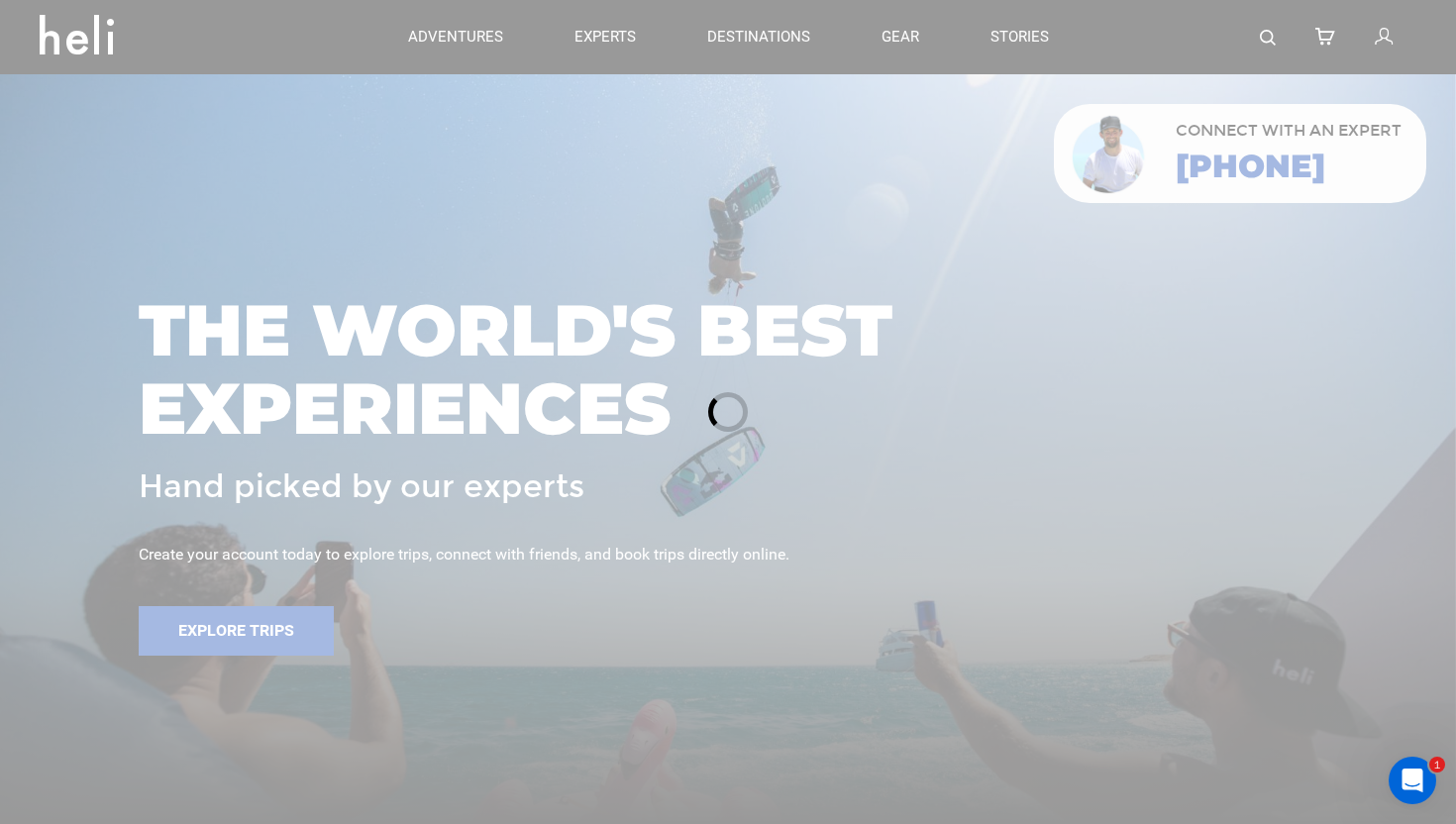 click at bounding box center (1384, 38) 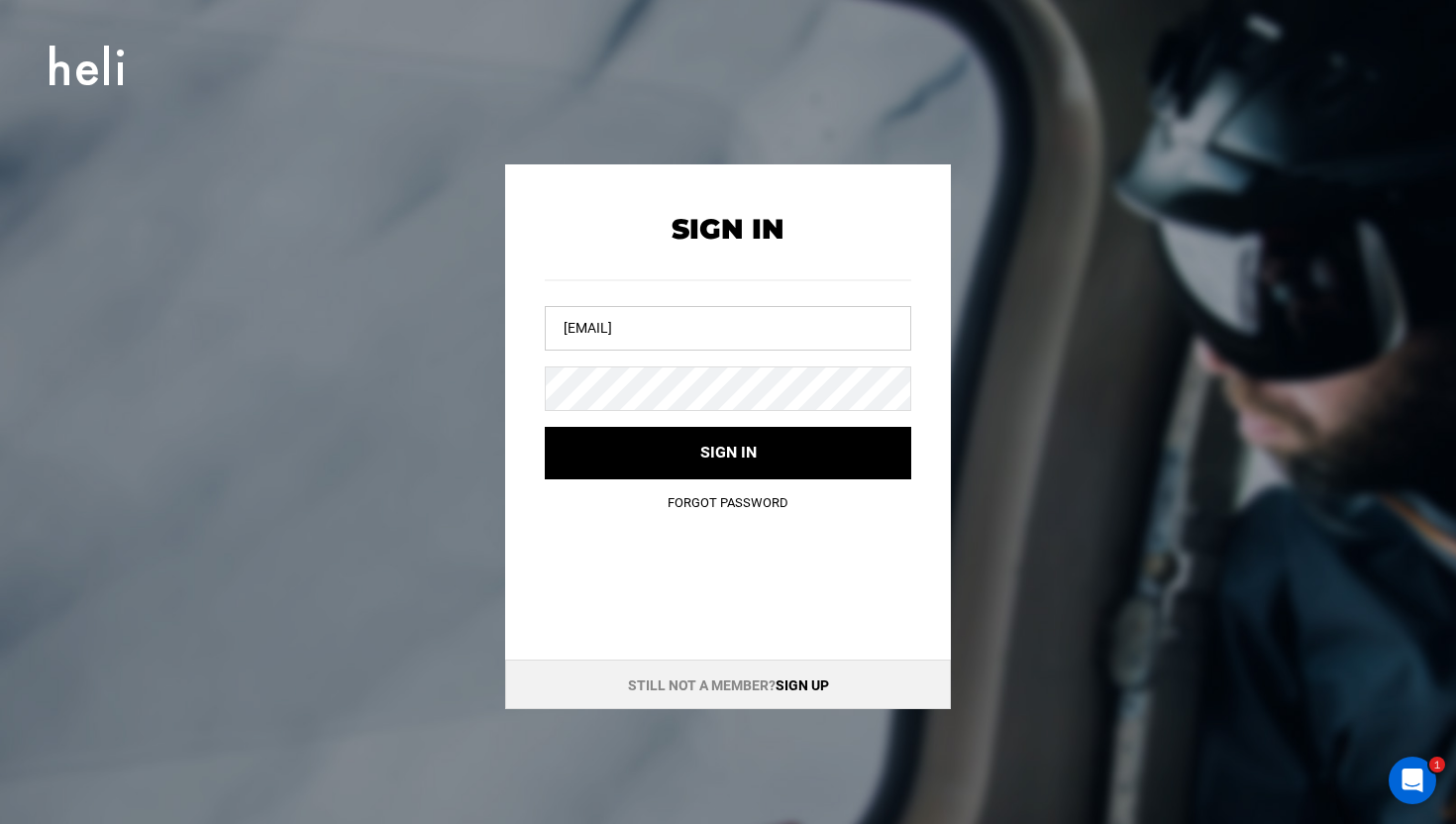 click on "[EMAIL]" at bounding box center (728, 328) 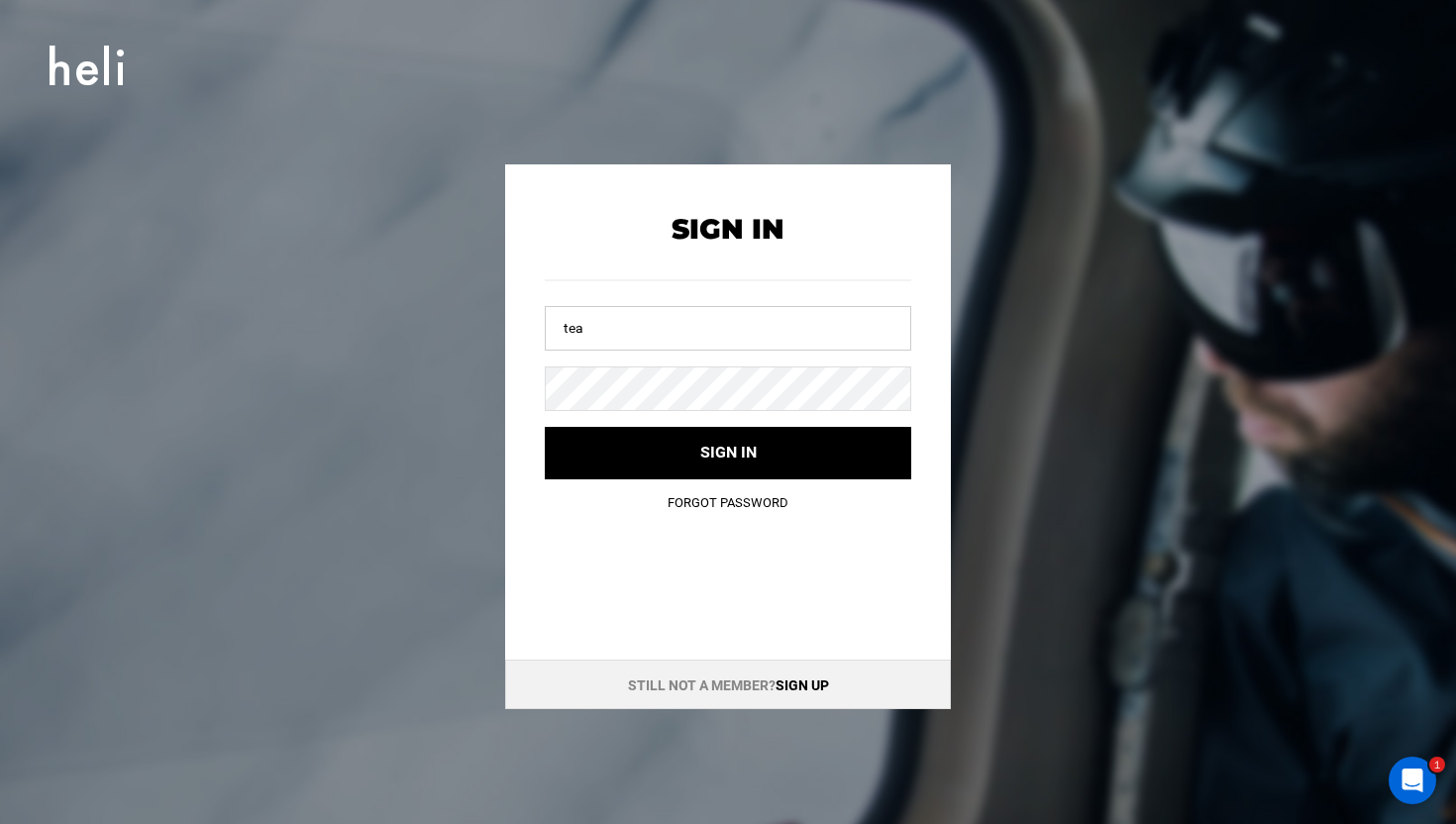 type on "team@heli.life" 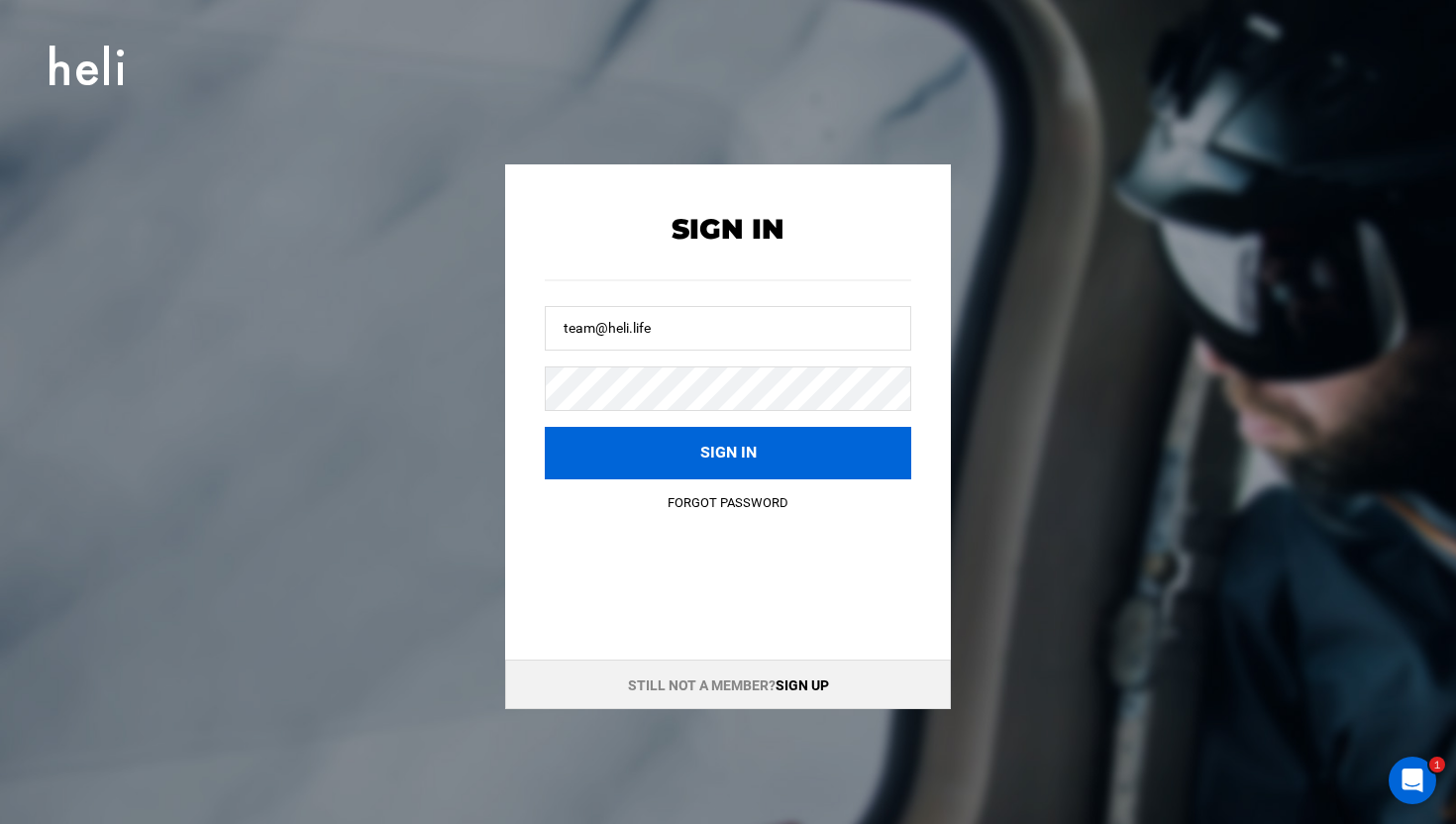 click on "Sign in" at bounding box center [728, 453] 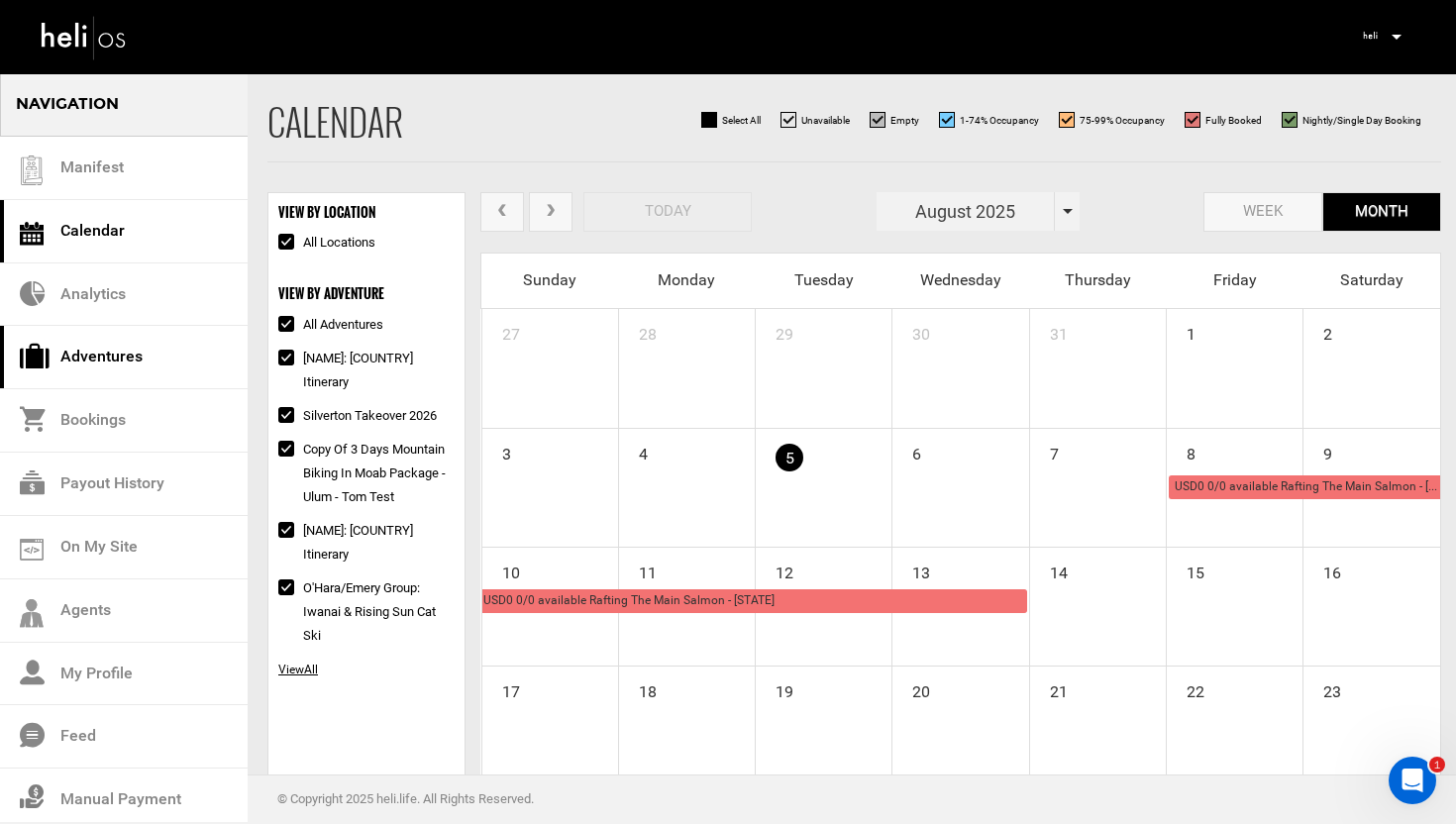 click on "Adventures" at bounding box center (124, 358) 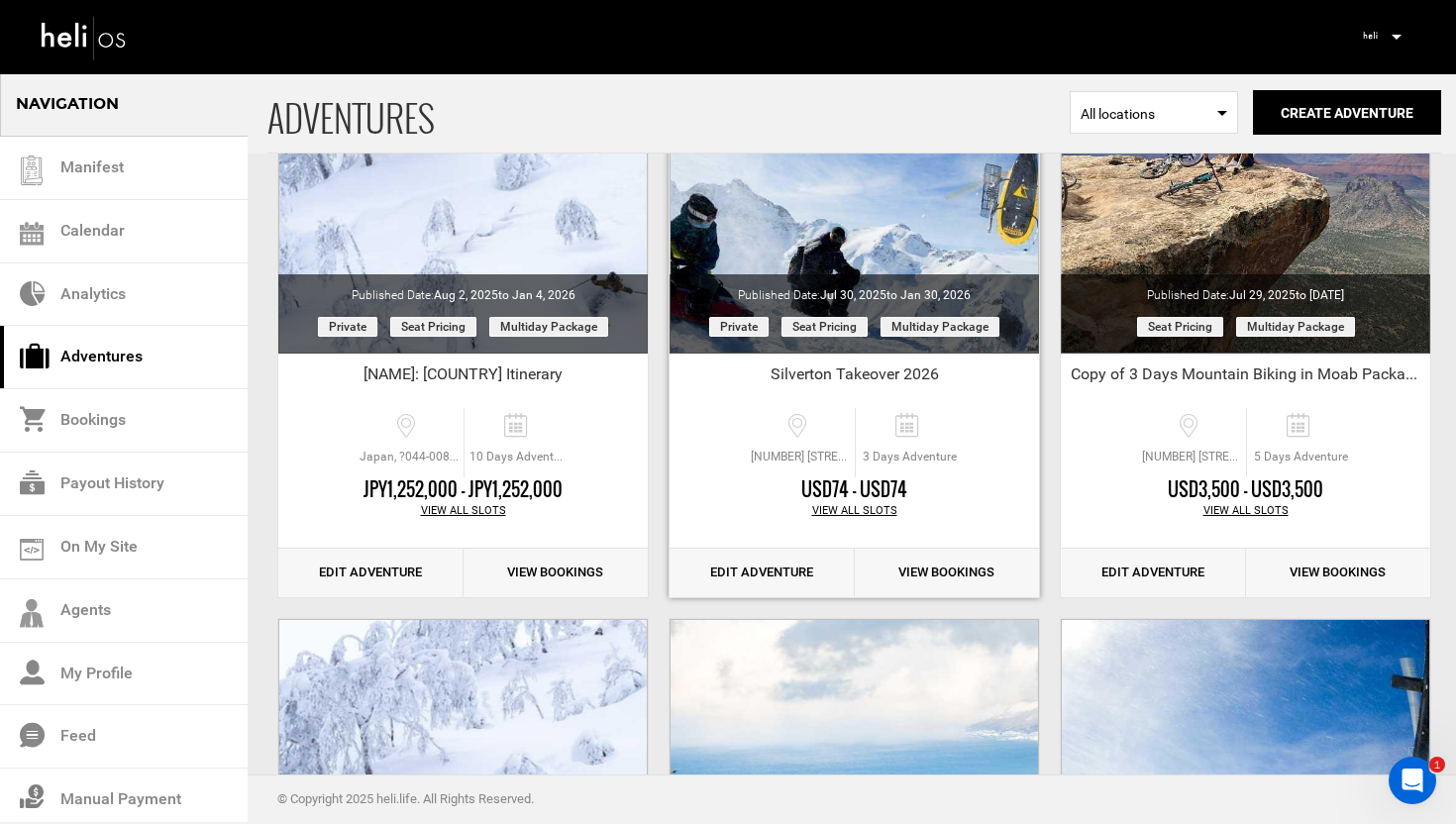scroll, scrollTop: 915, scrollLeft: 0, axis: vertical 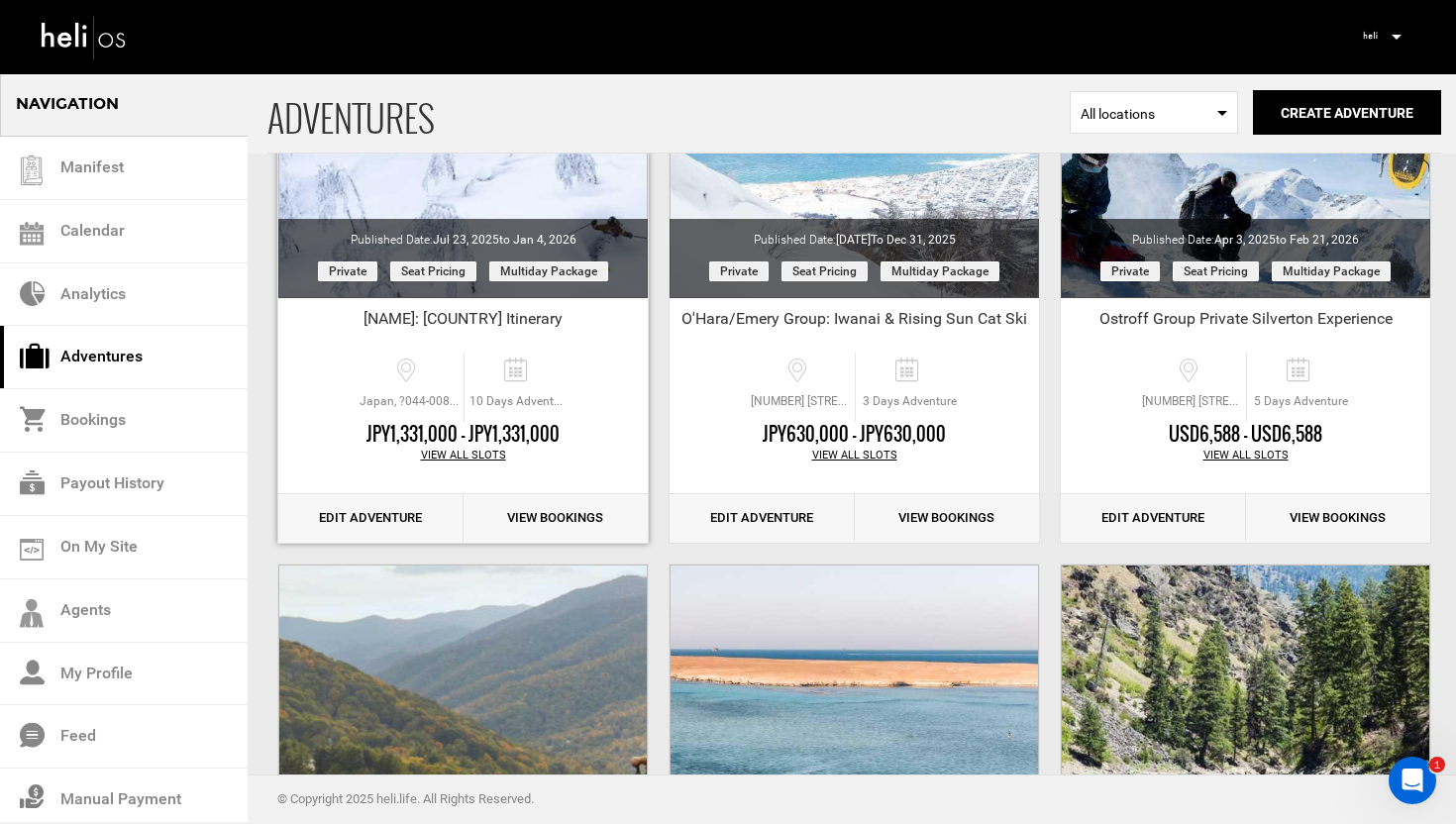 click on "Edit Adventure" at bounding box center (370, 518) 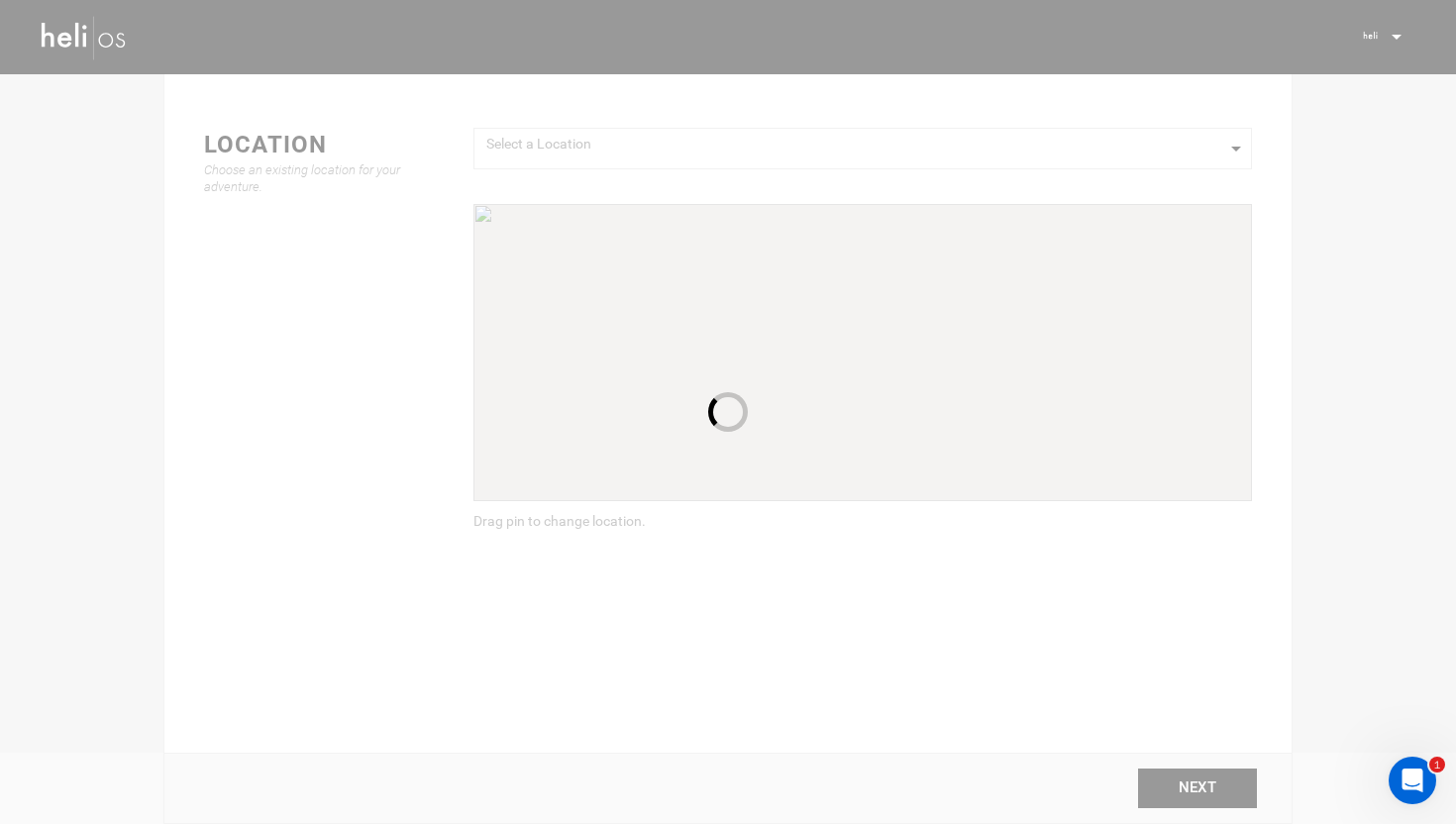 scroll, scrollTop: 0, scrollLeft: 0, axis: both 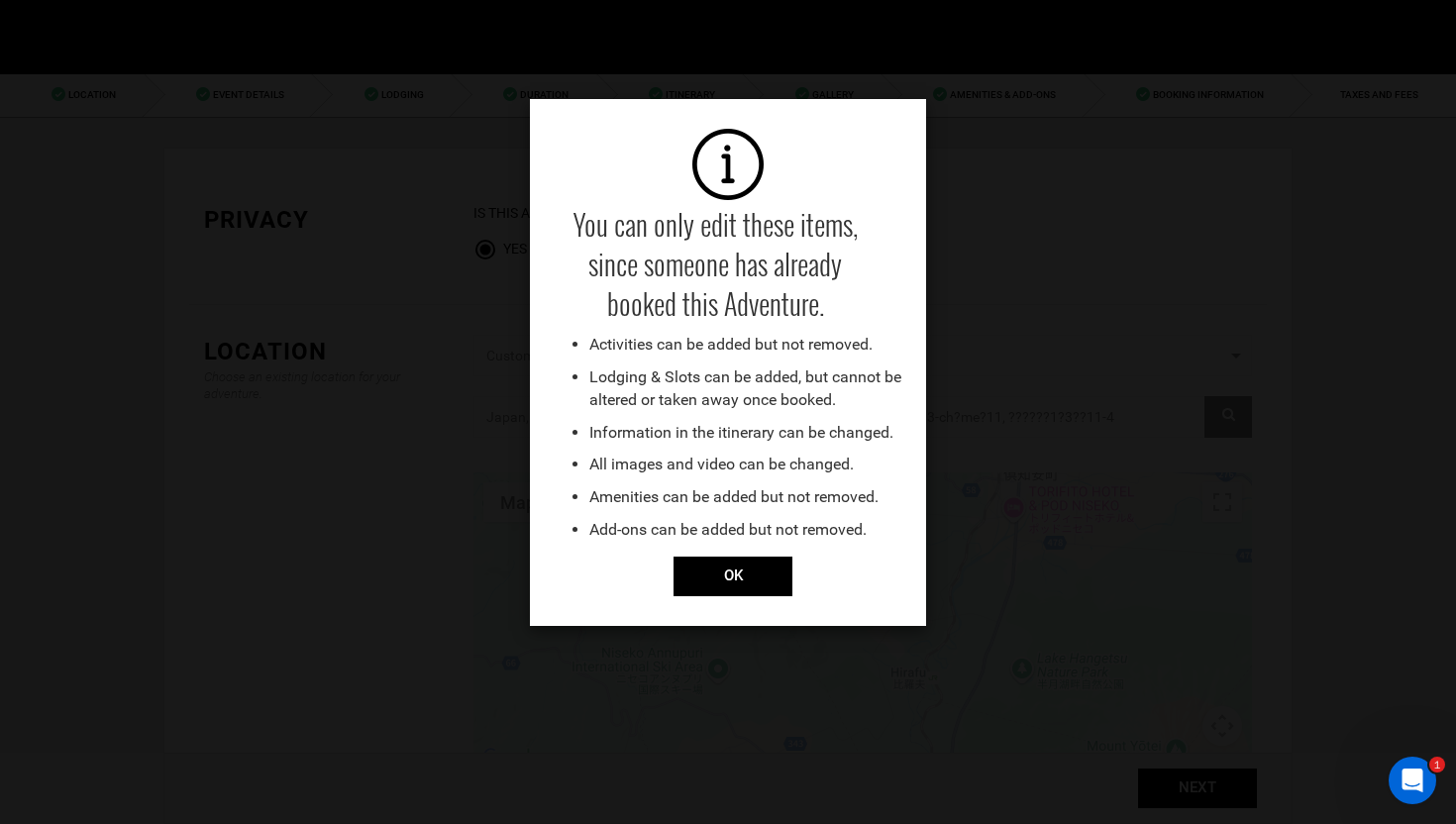 click on "You can only edit these items, since someone has already booked this Adventure. Activities can be added but not removed. Lodging & Slots can be added, but cannot be altered or taken away once booked. Information in the itinerary can be changed. All images and video can be changed. Amenities can be added but not removed. Add-ons can be added but not removed." at bounding box center [728, 343] 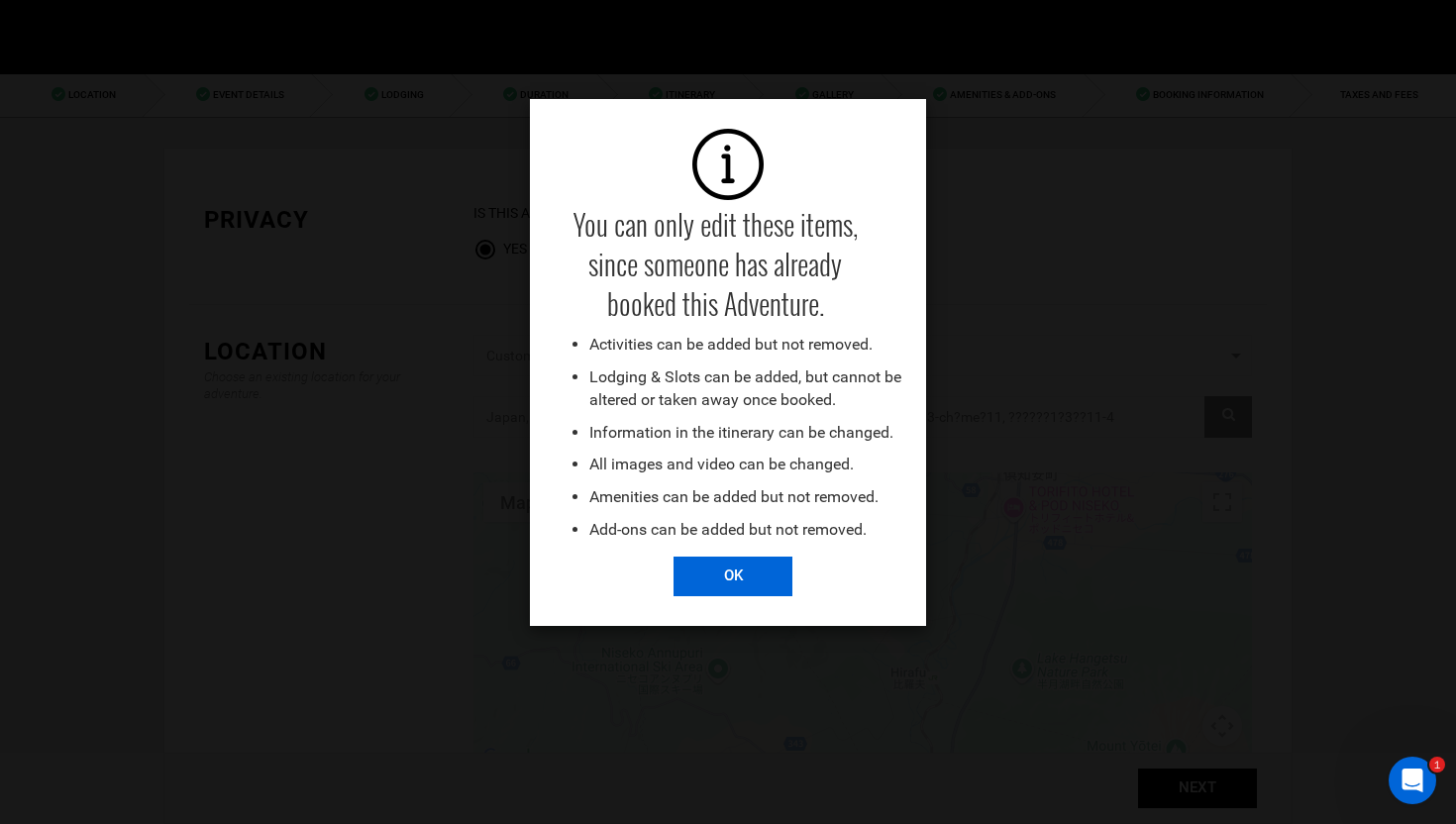 click on "OK" at bounding box center (733, 576) 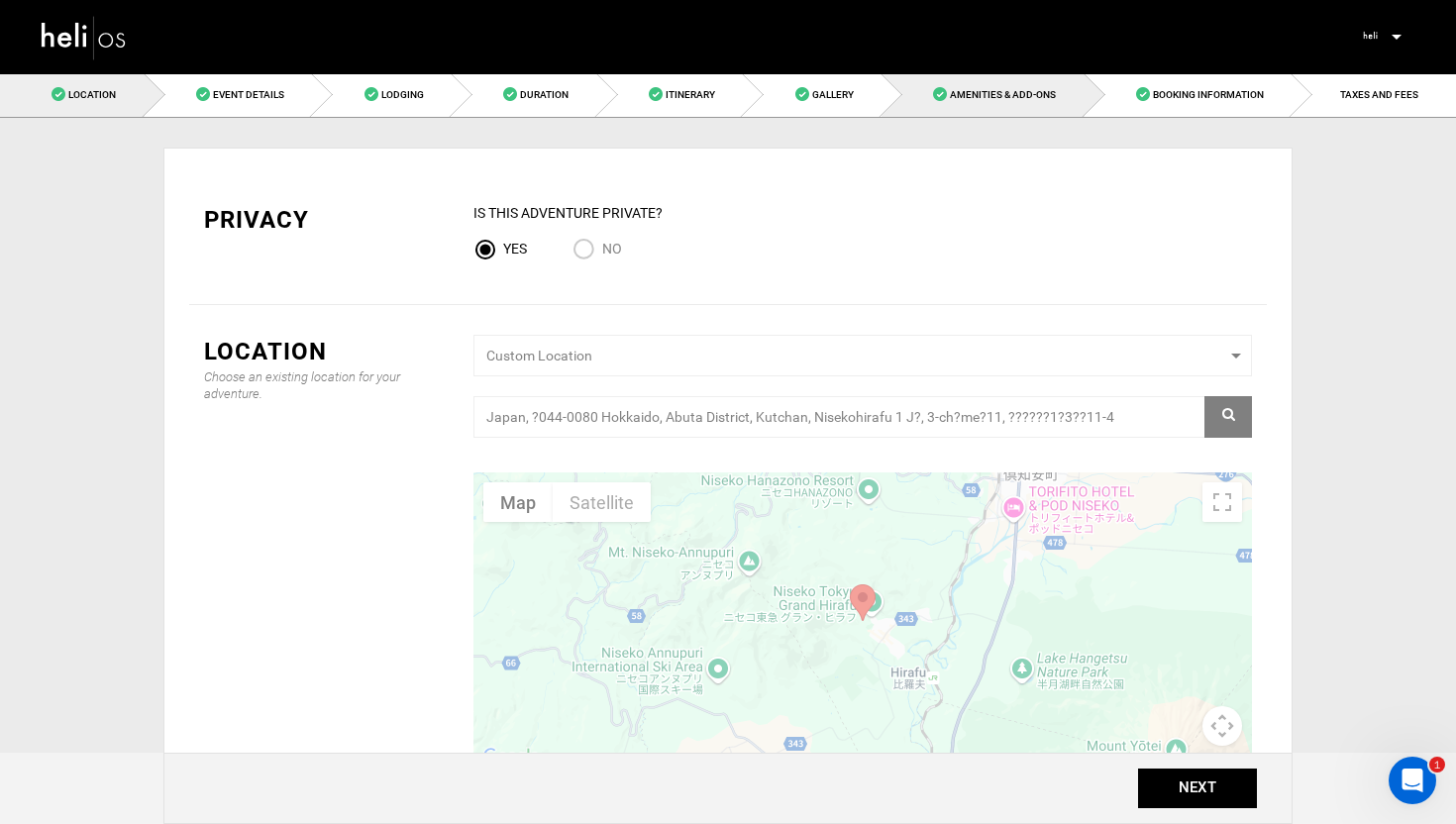 click on "Amenities & Add-Ons" at bounding box center (1002, 94) 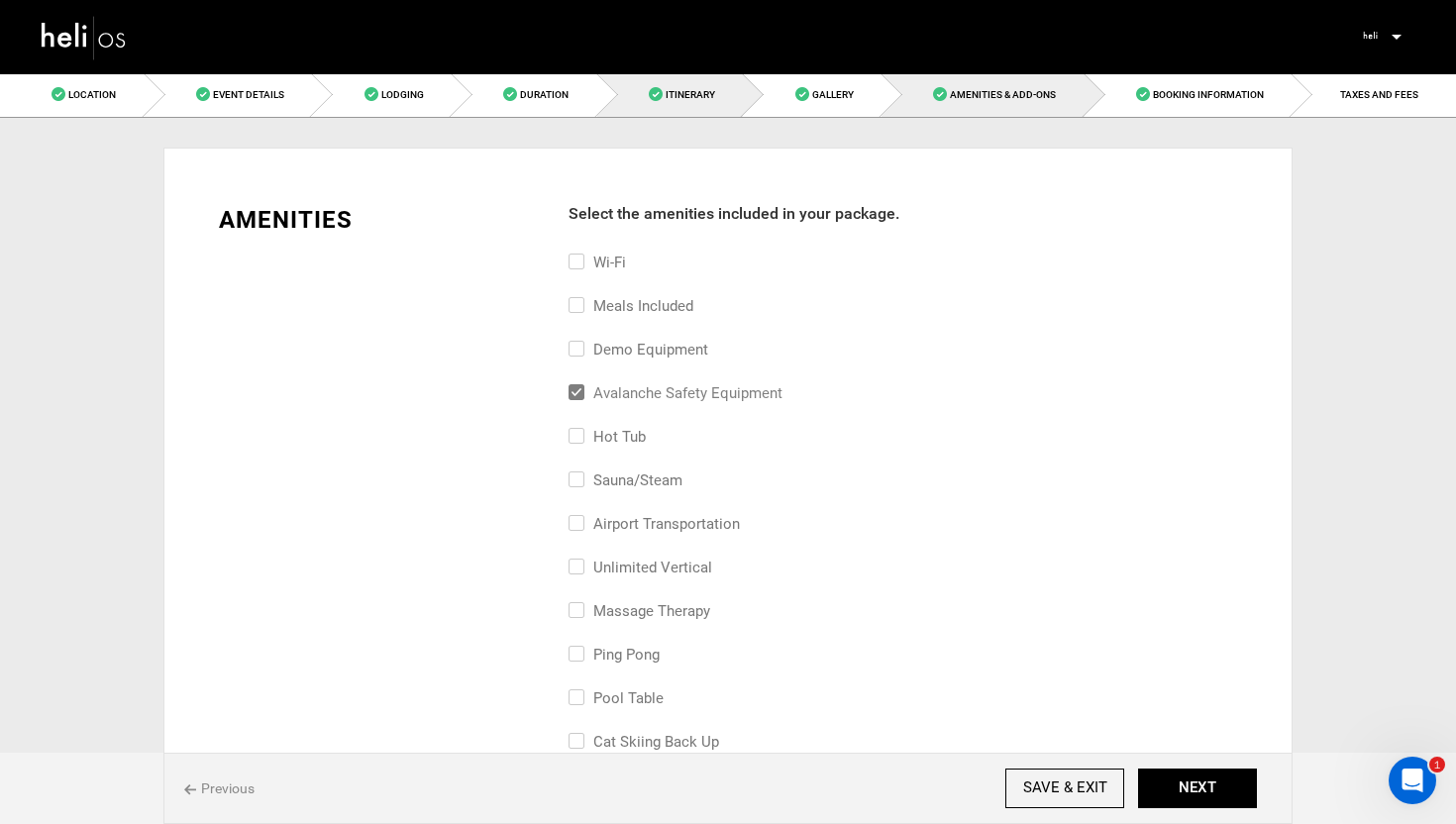click on "Itinerary" at bounding box center [671, 94] 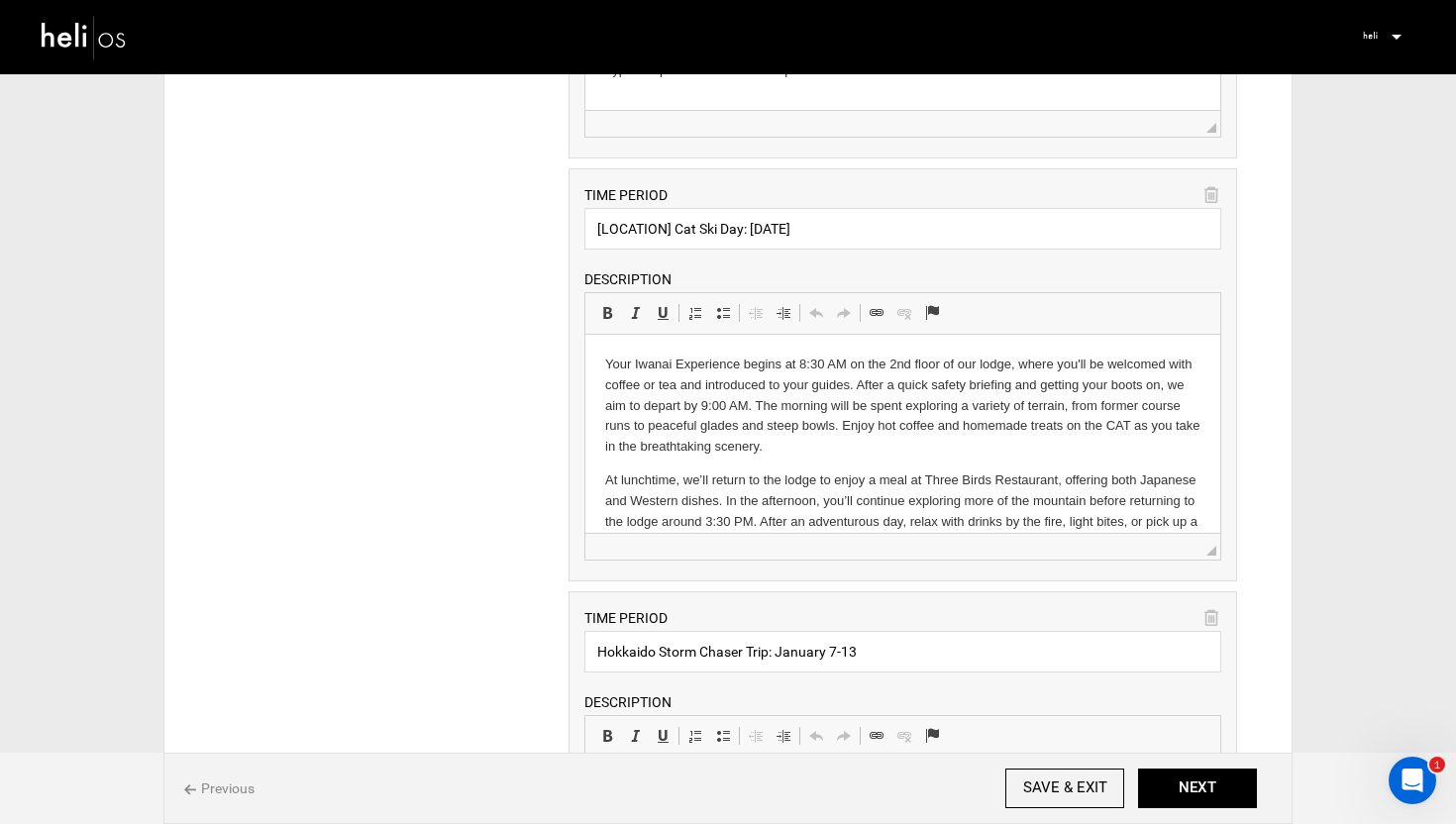 scroll, scrollTop: 465, scrollLeft: 0, axis: vertical 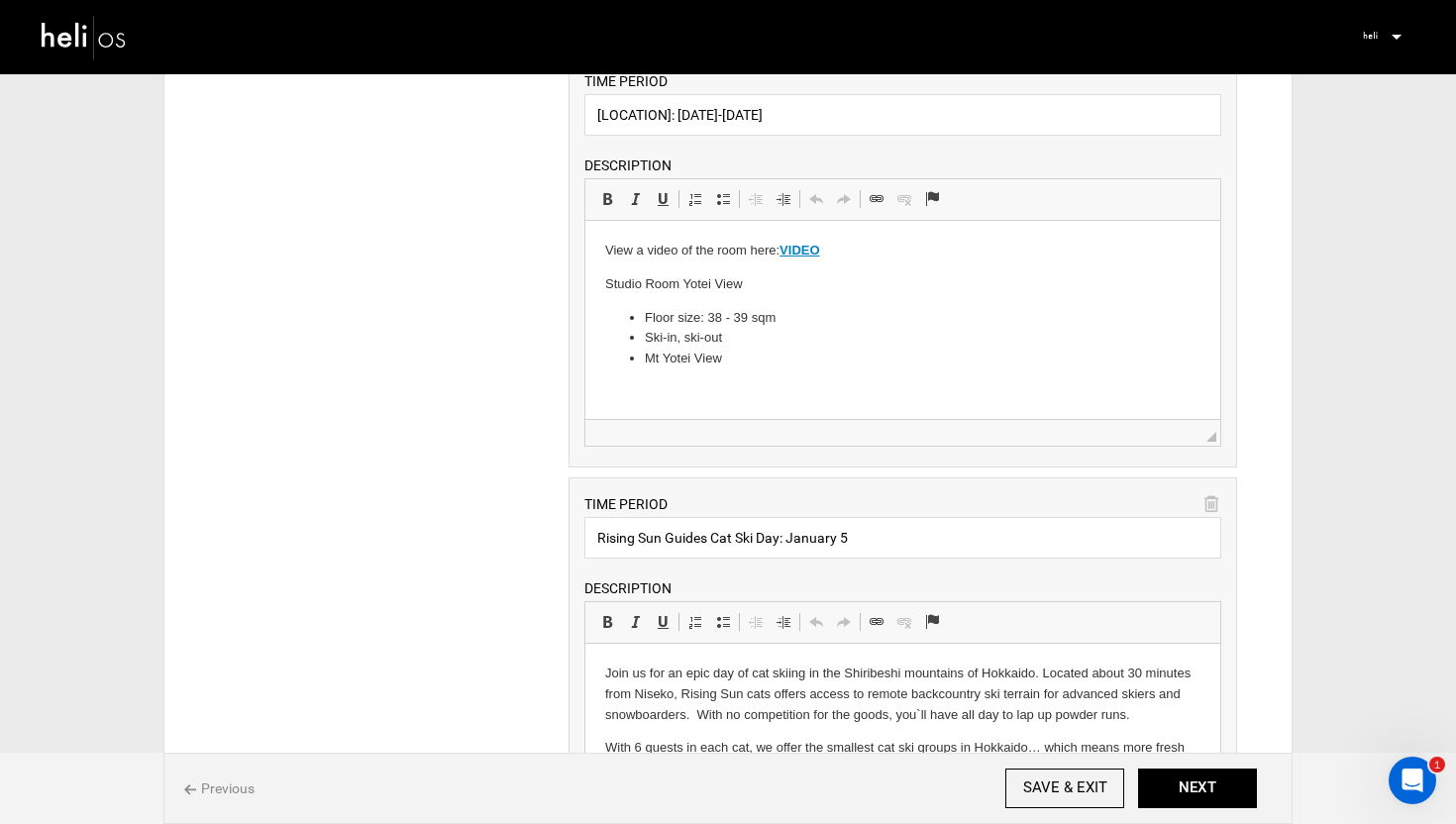 click at bounding box center [84, 37] 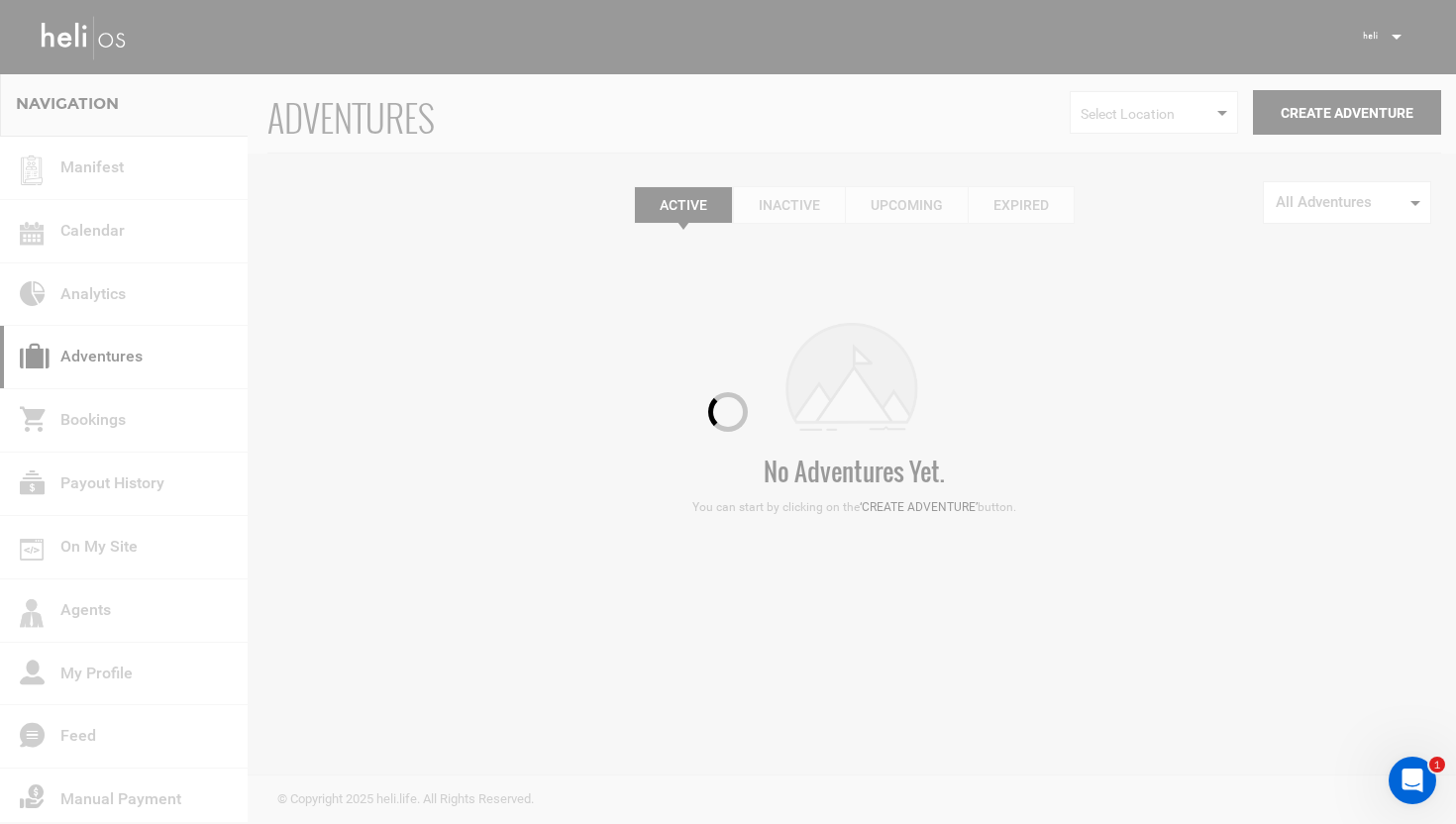 scroll, scrollTop: 0, scrollLeft: 0, axis: both 